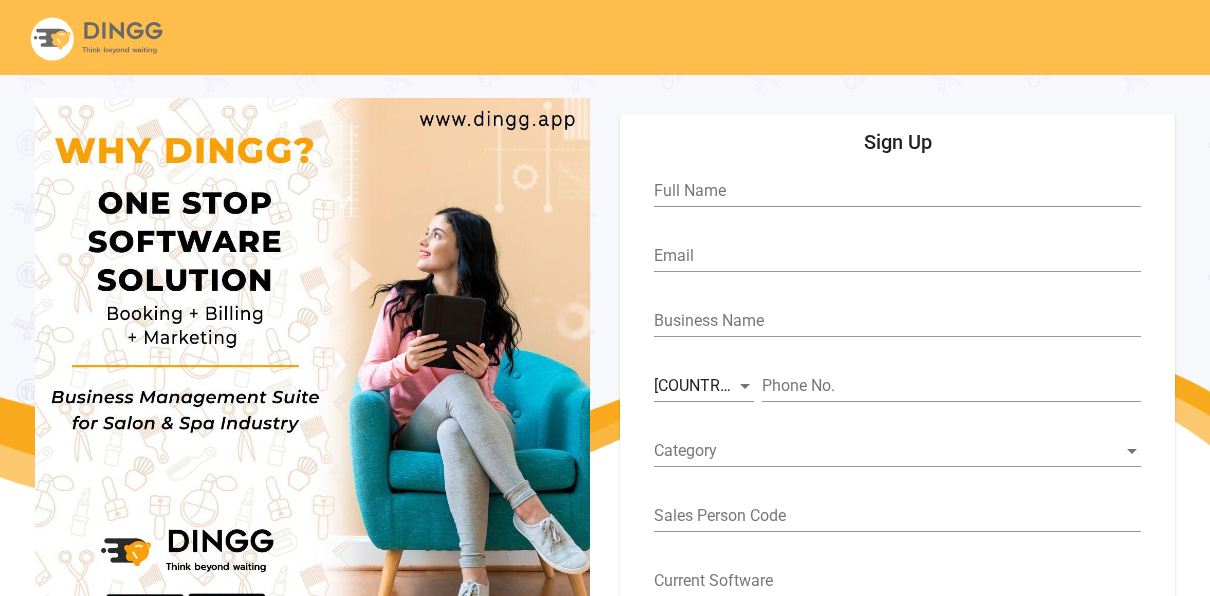 scroll, scrollTop: 106, scrollLeft: 0, axis: vertical 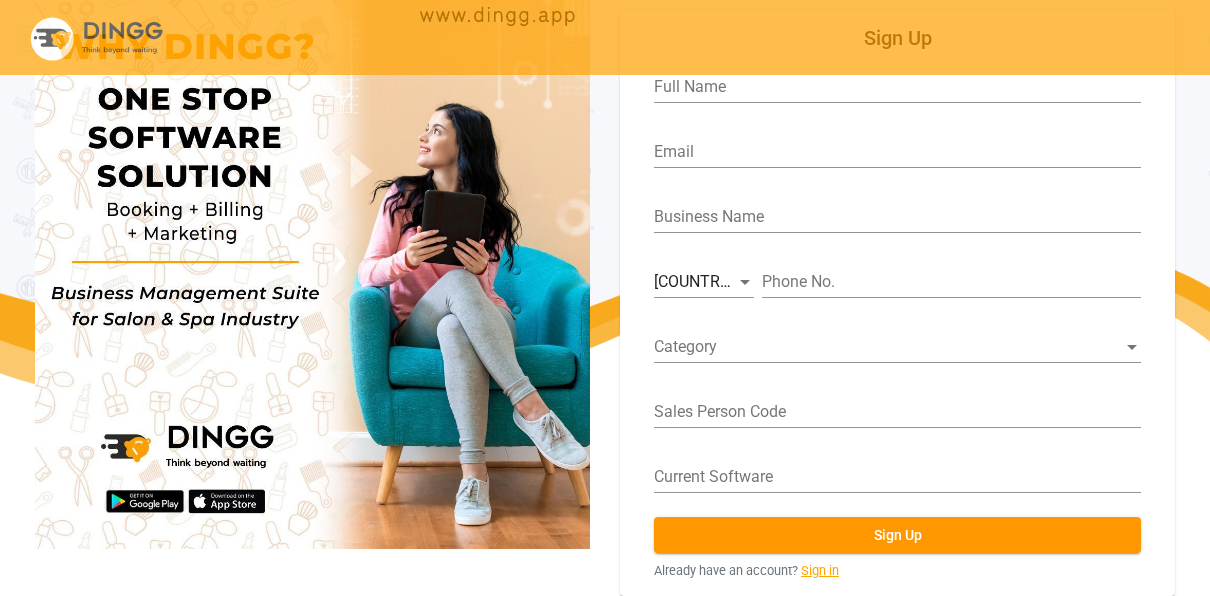 click on "Sign in" 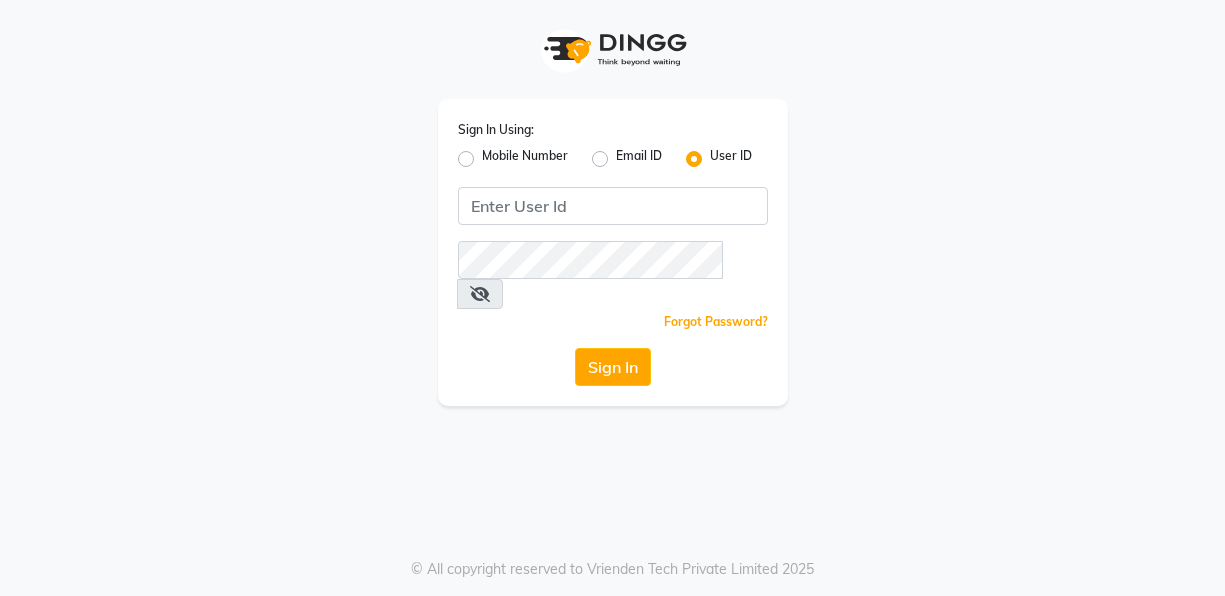 scroll, scrollTop: 0, scrollLeft: 0, axis: both 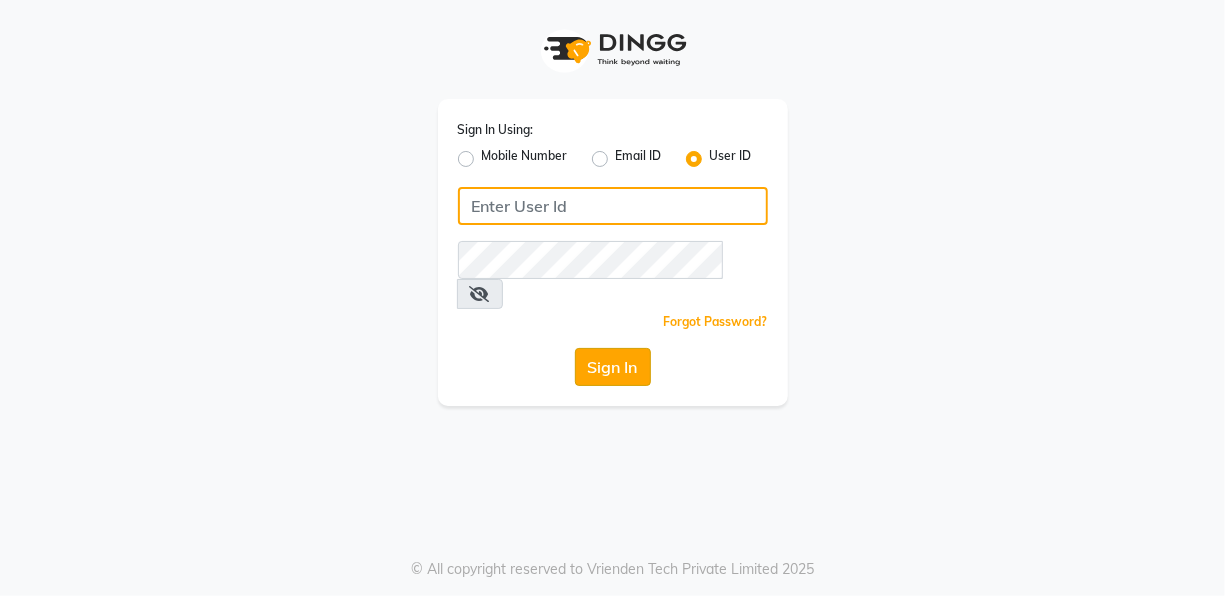 type on "flowsalon" 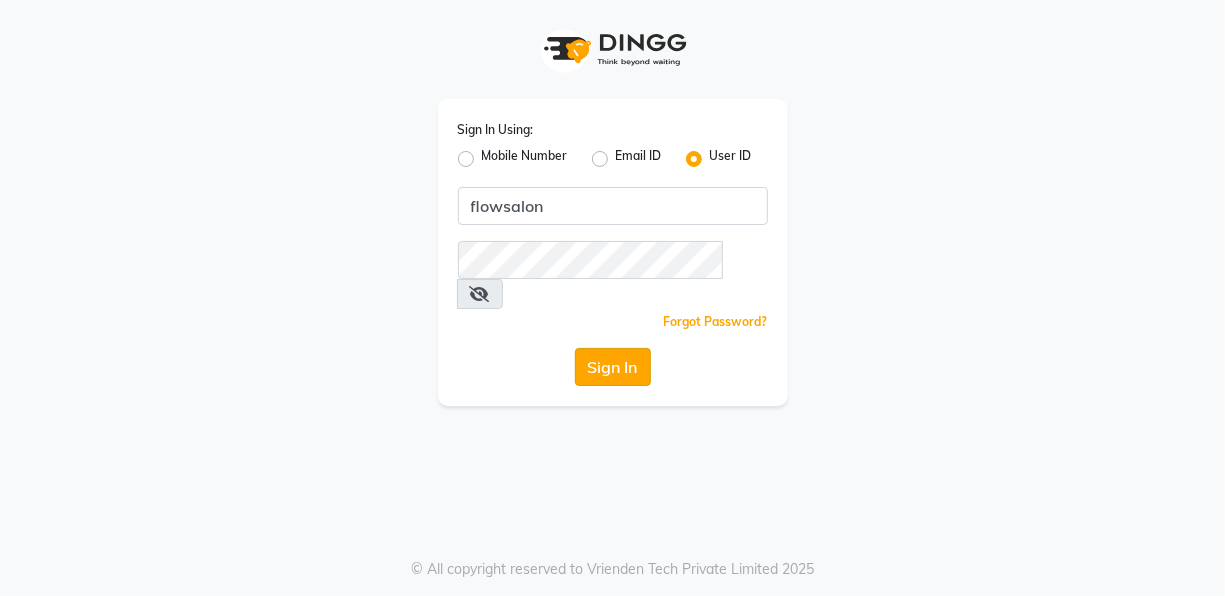 click on "Sign In" 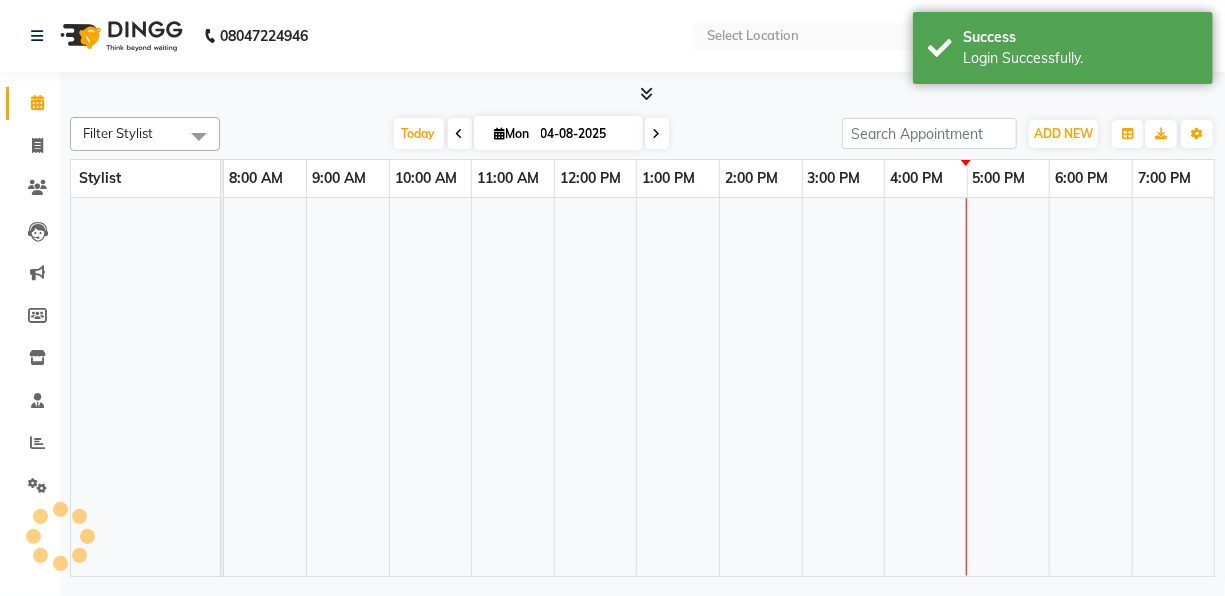 select on "en" 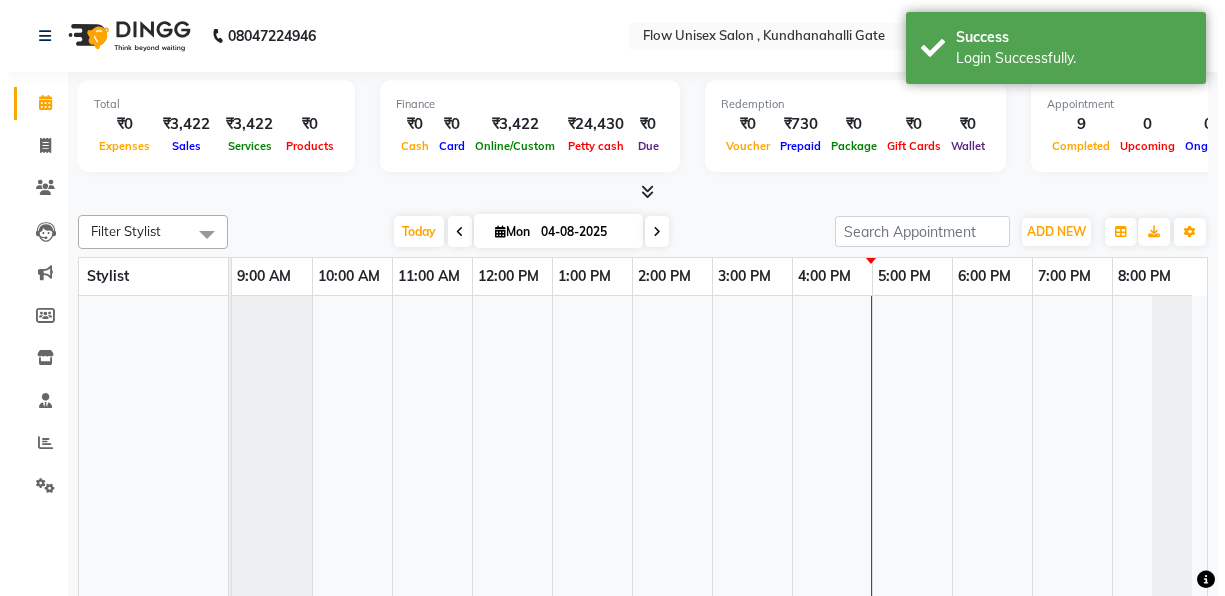 scroll, scrollTop: 27, scrollLeft: 0, axis: vertical 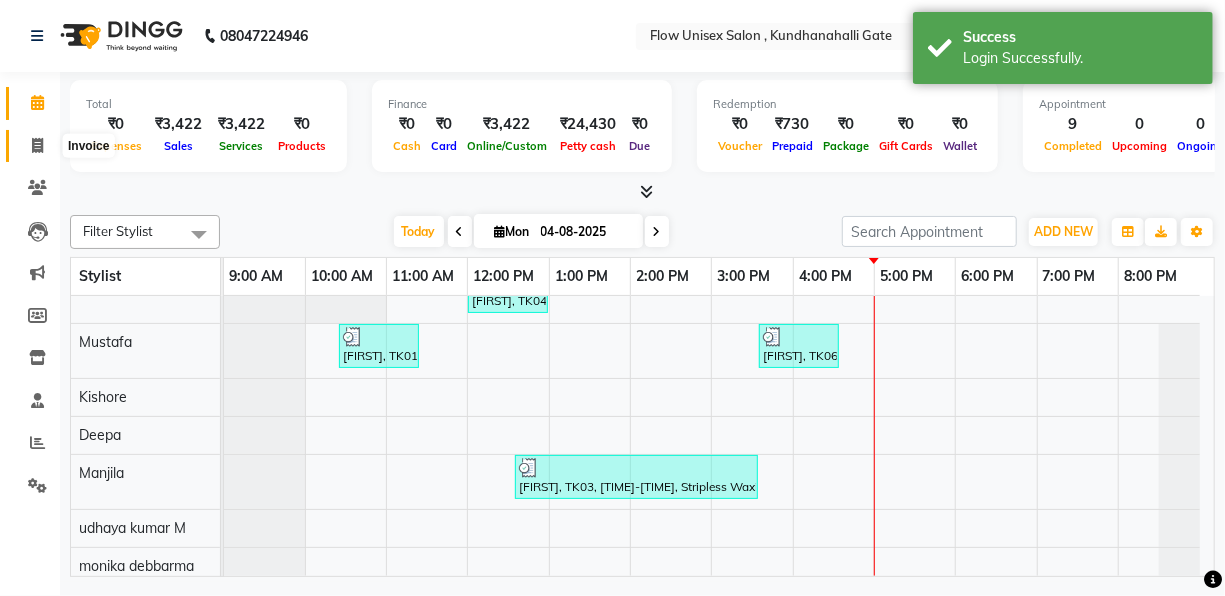 click 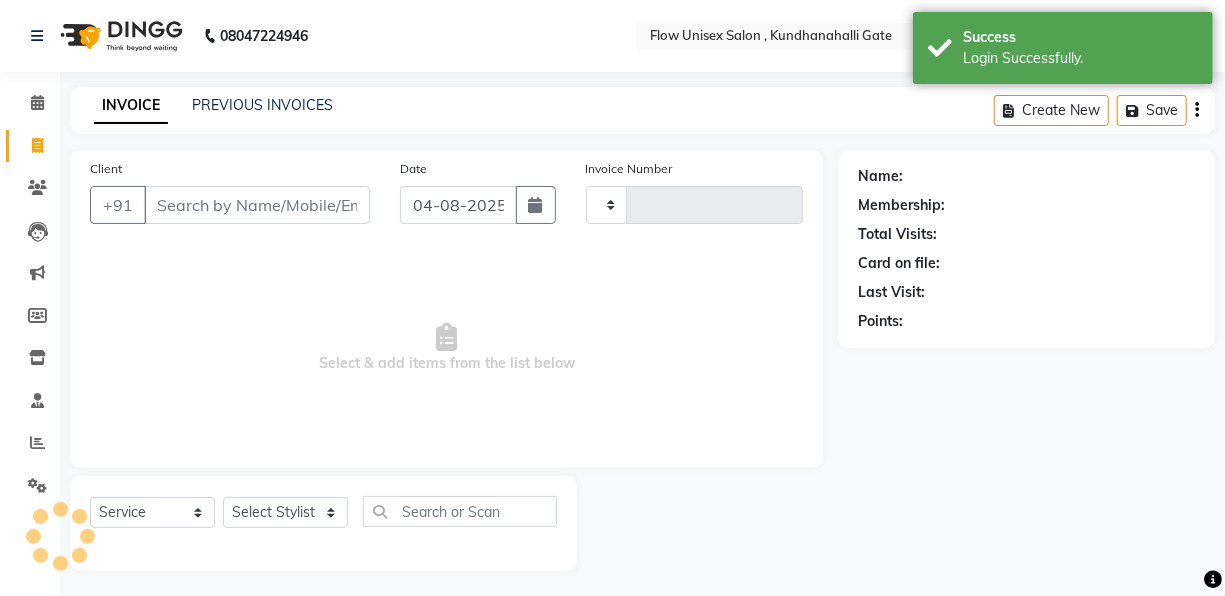 type on "4675" 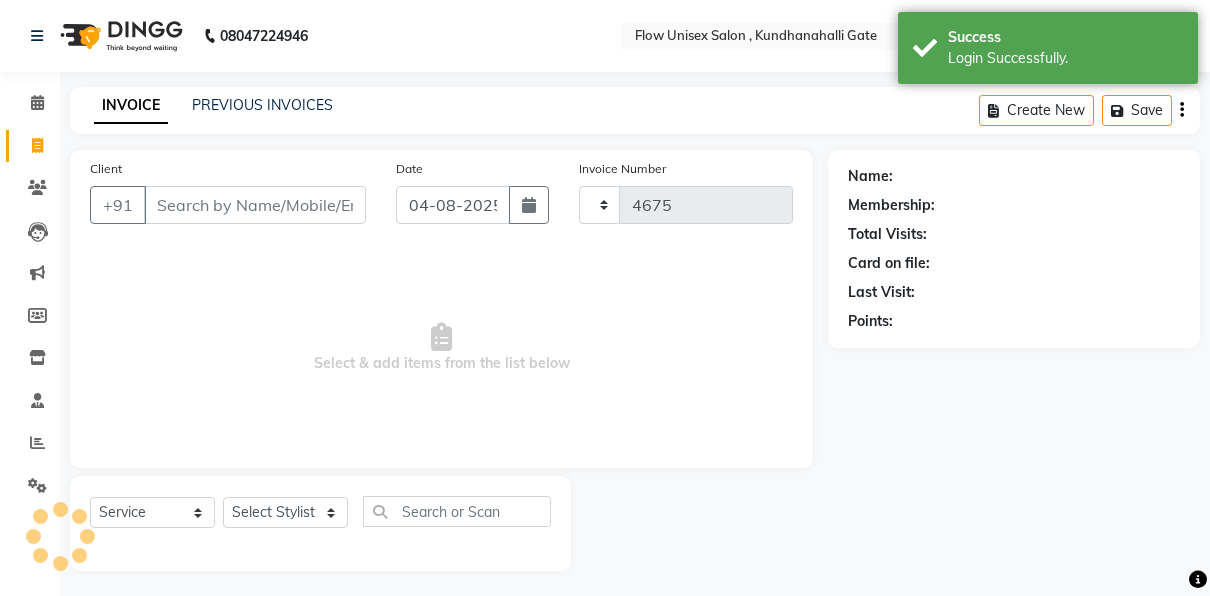 select on "5875" 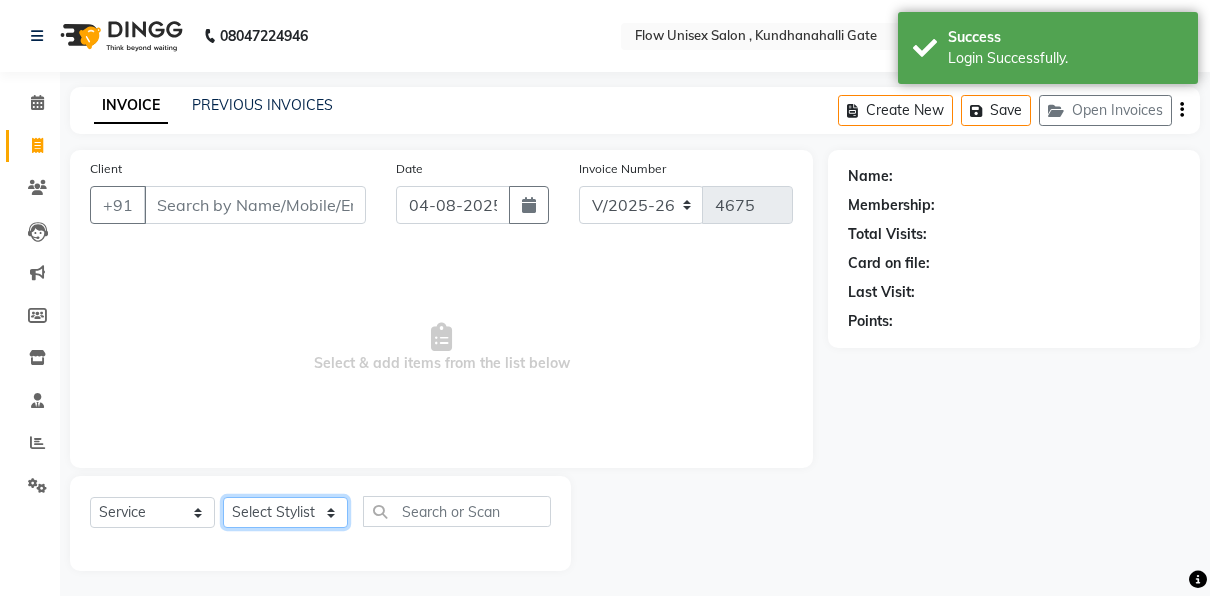 click on "Select Stylist arman Deepa emlen jaseem Kishore Manjila monika debbarma Mustafa Nijamuddin Salmani Saluka Rai Sonu khan Thapa Geeta udhaya kumar M Vishnu Bhati" 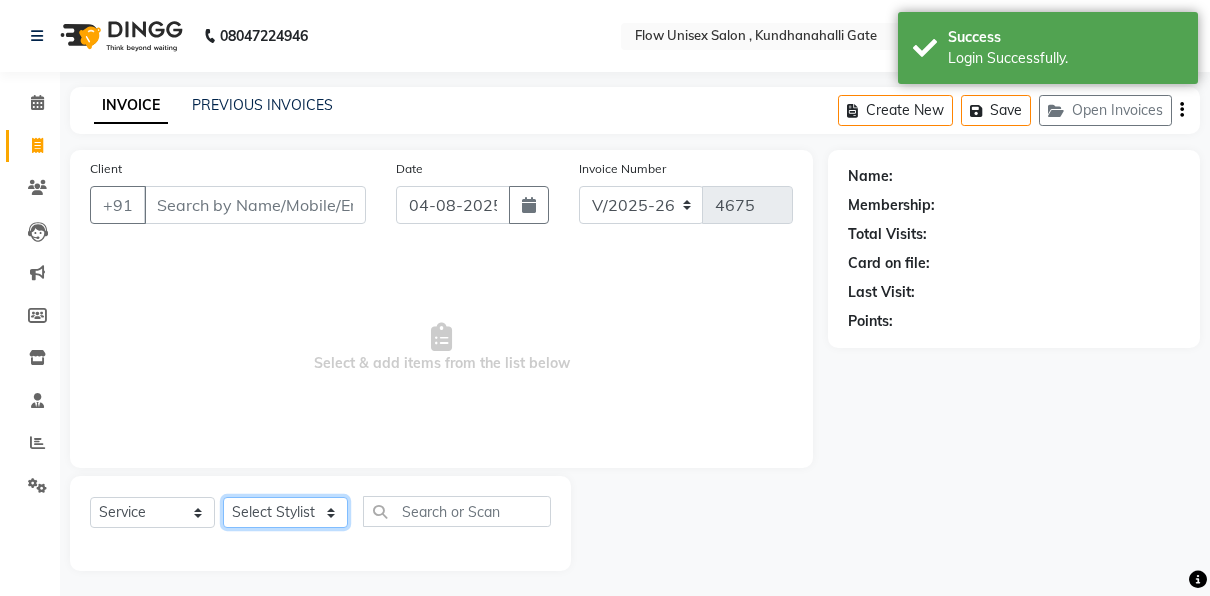 select on "[ZIP]" 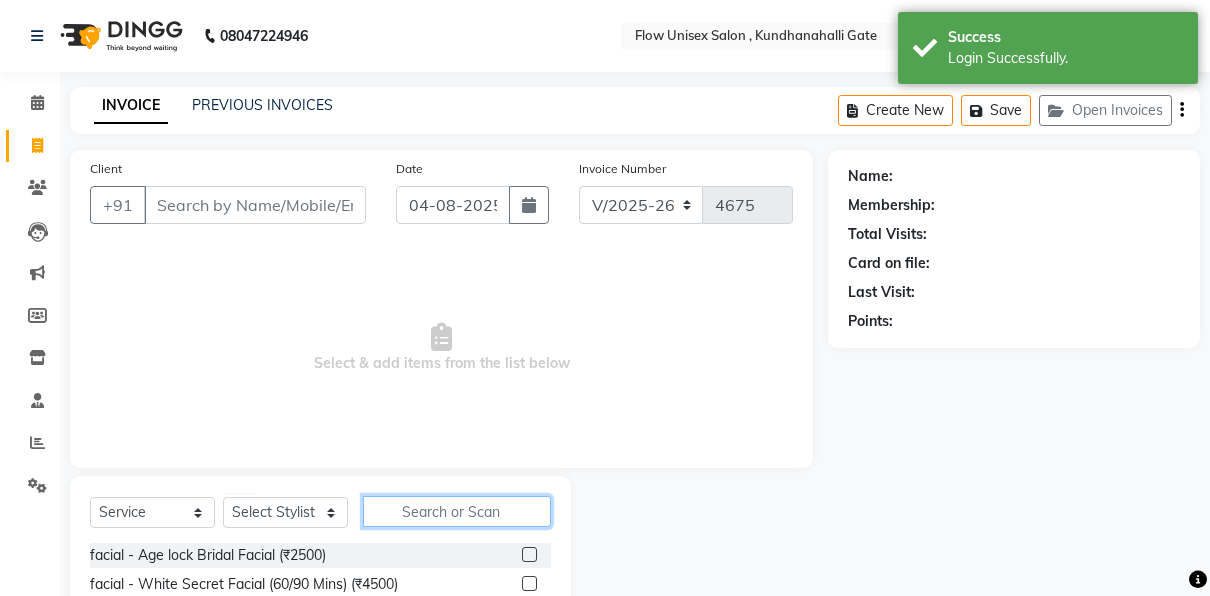 click 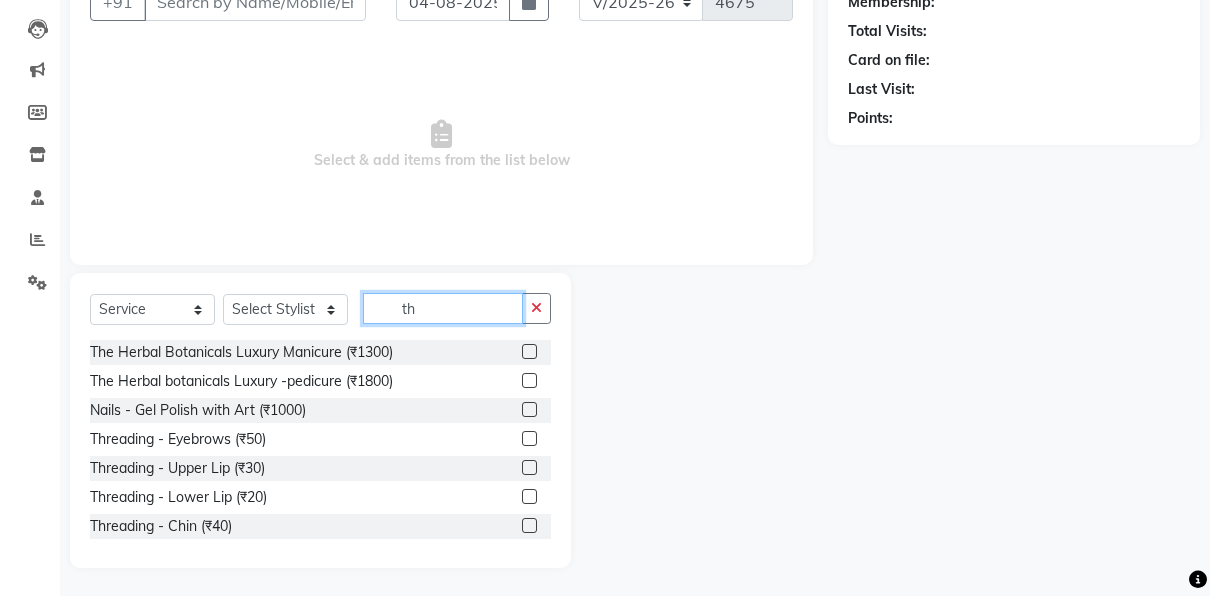 scroll, scrollTop: 204, scrollLeft: 0, axis: vertical 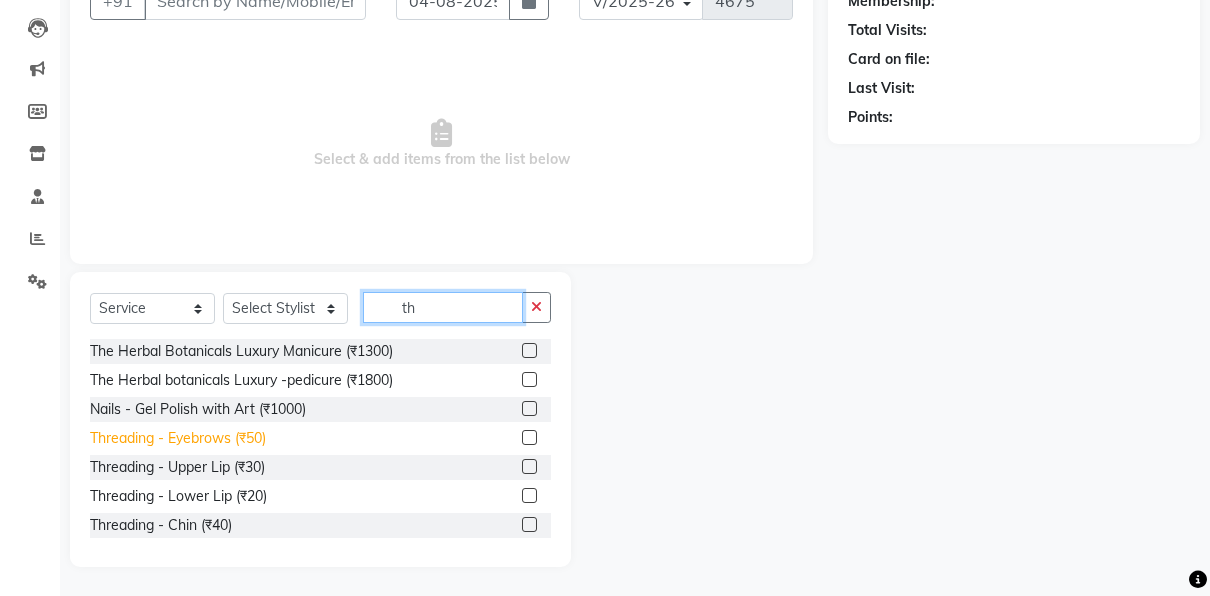 type on "th" 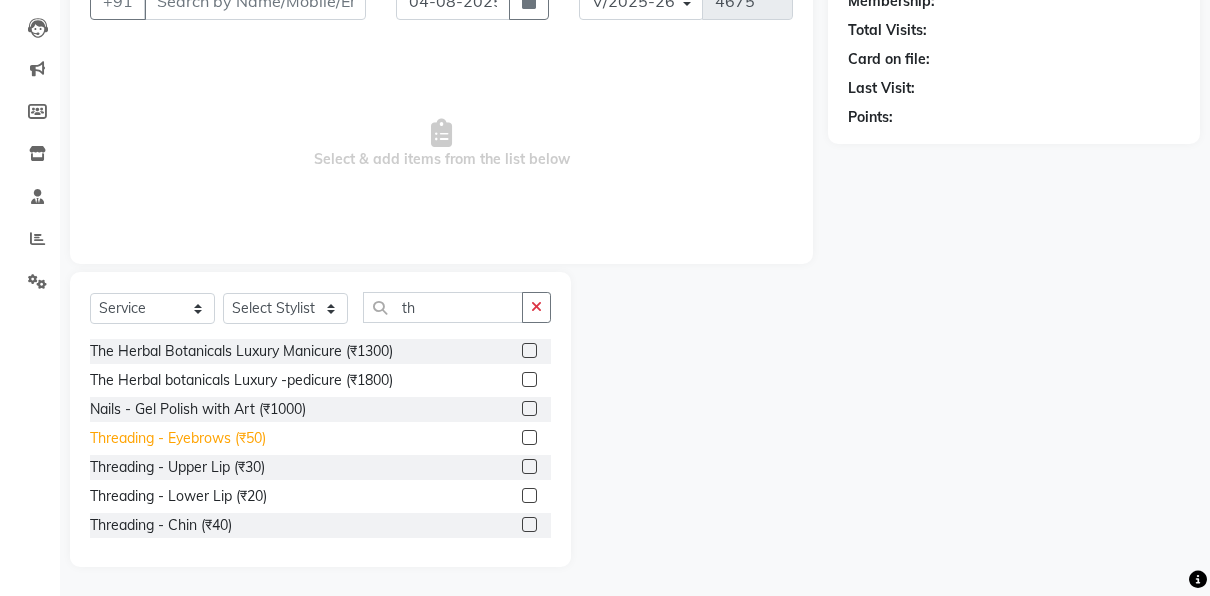 click on "Threading -  Eyebrows (₹50)" 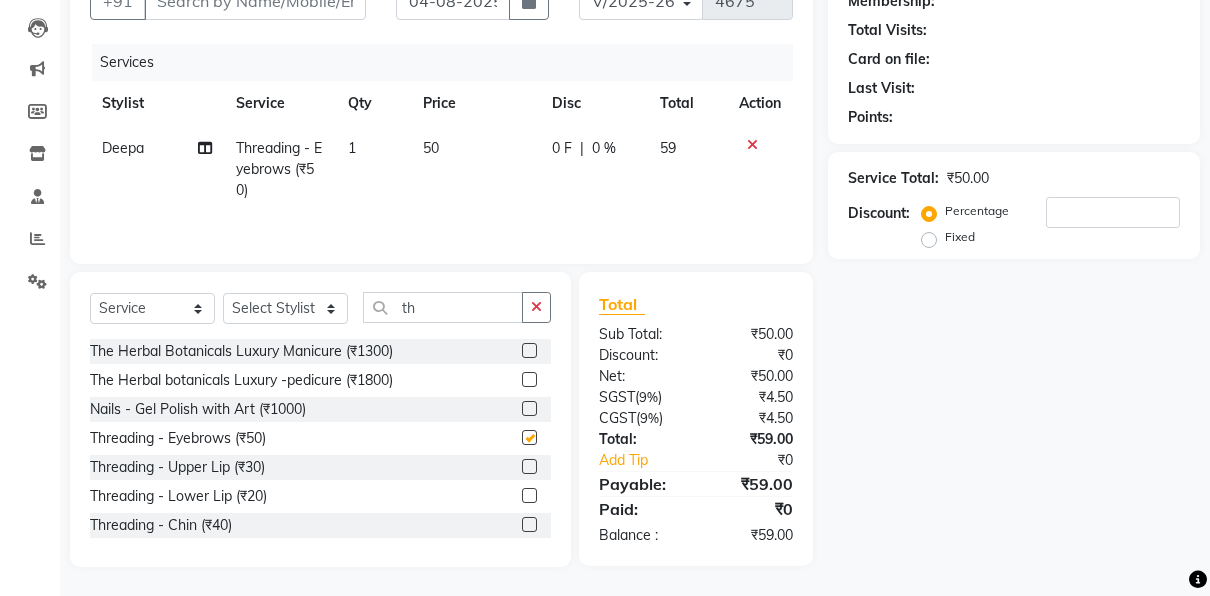 checkbox on "false" 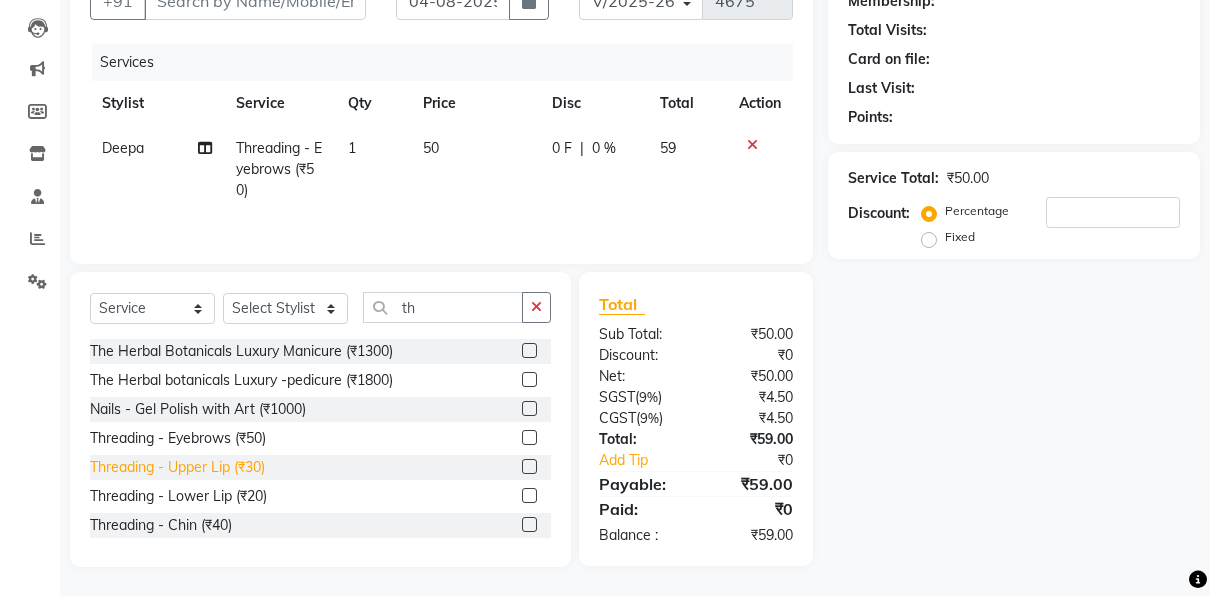 click on "Threading -  Upper Lip (₹30)" 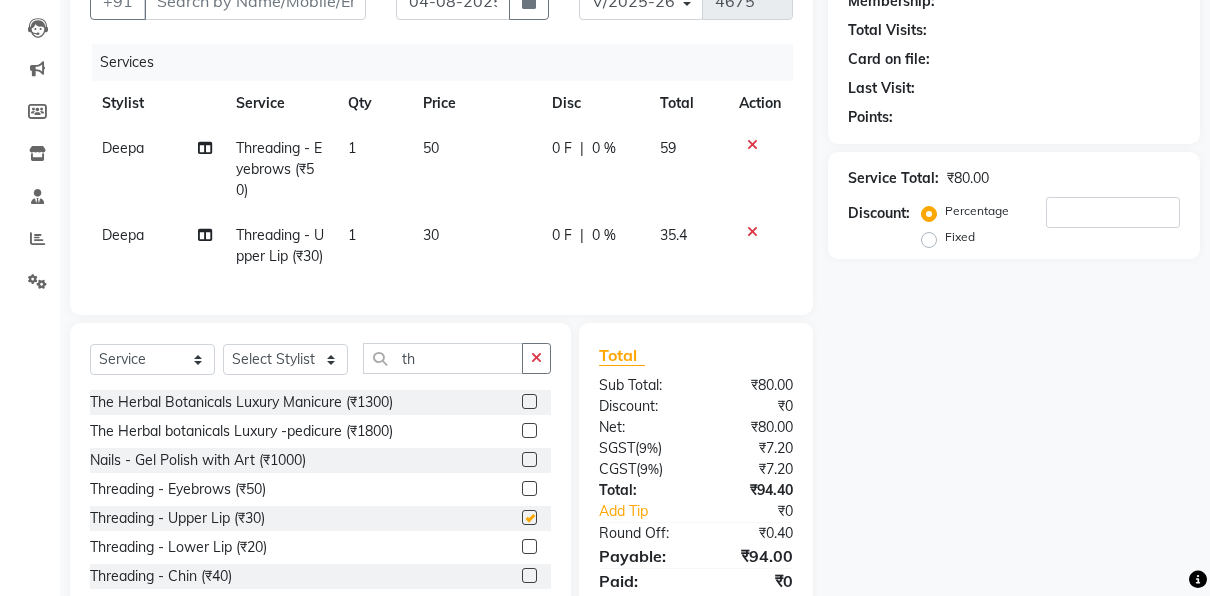 checkbox on "false" 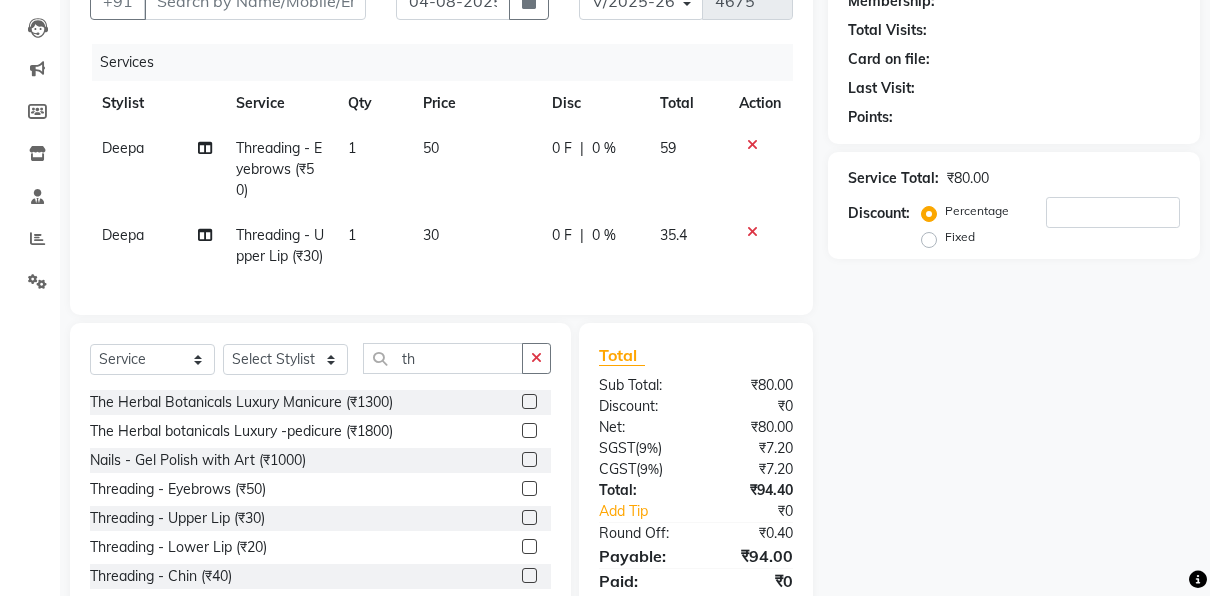 scroll, scrollTop: 311, scrollLeft: 0, axis: vertical 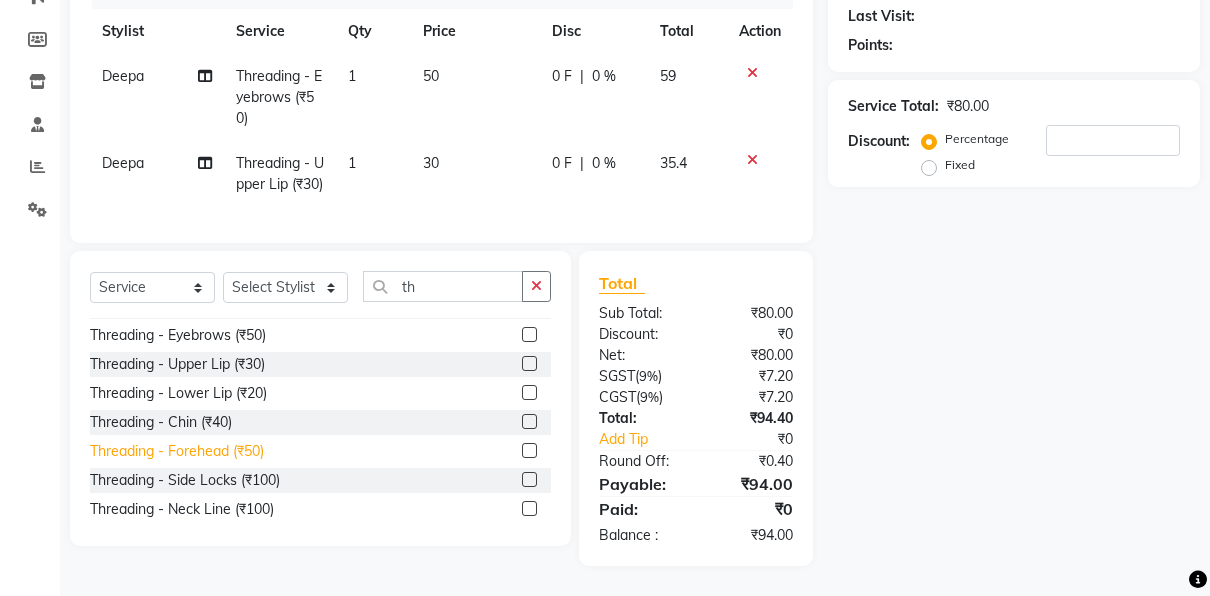 click on "Threading -  Forehead (₹50)" 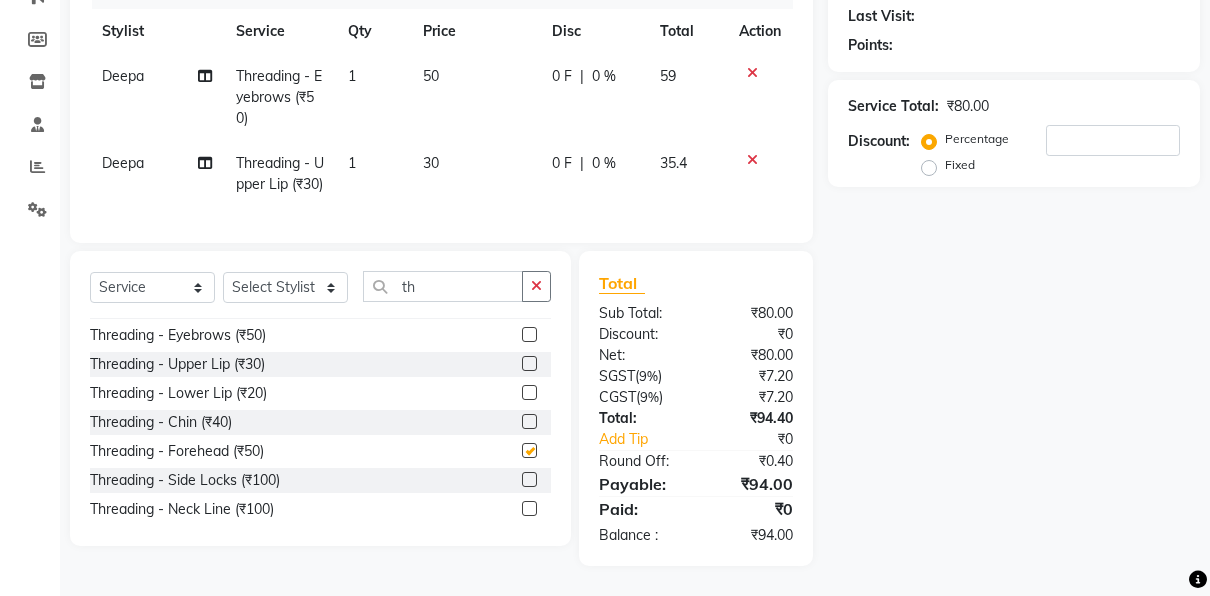 checkbox on "false" 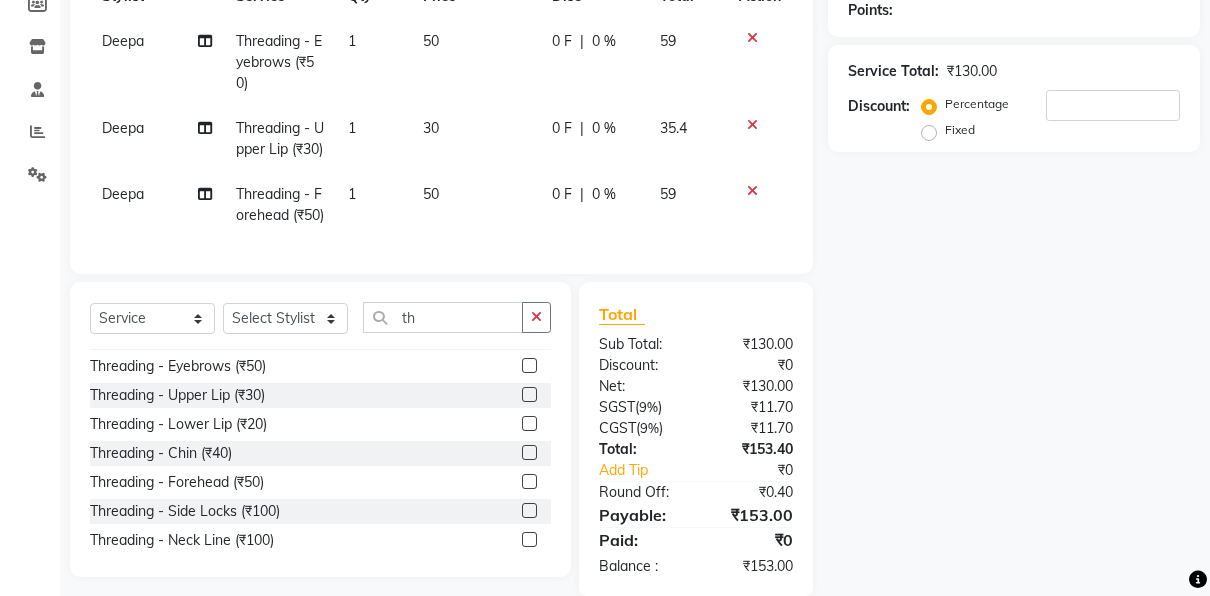 scroll, scrollTop: 0, scrollLeft: 0, axis: both 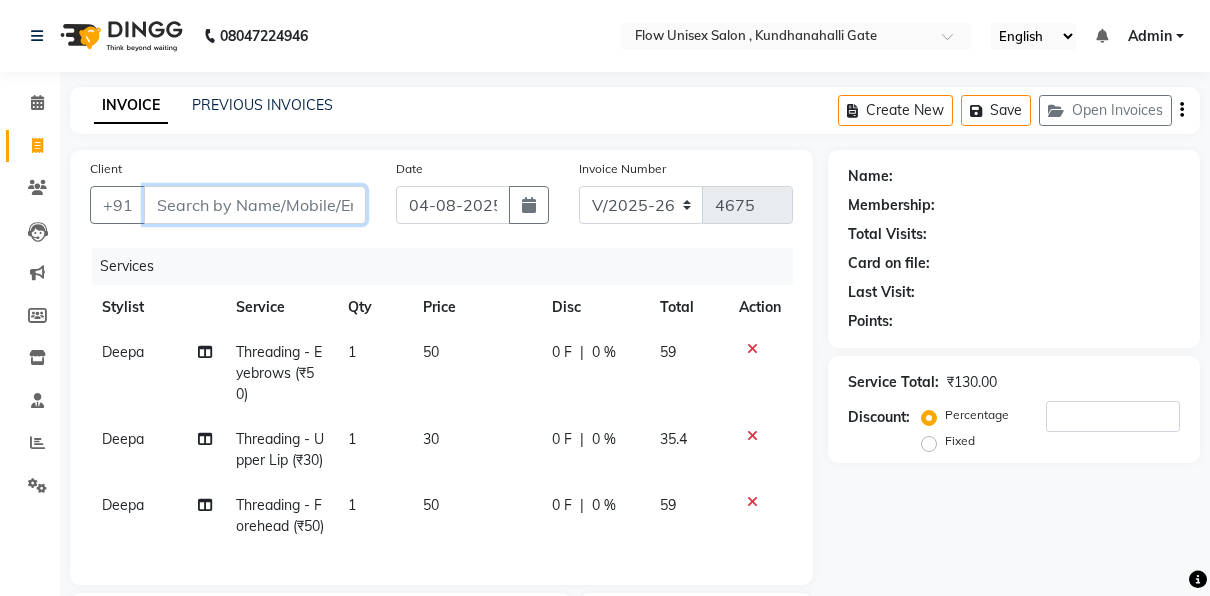 click on "Client" at bounding box center [255, 205] 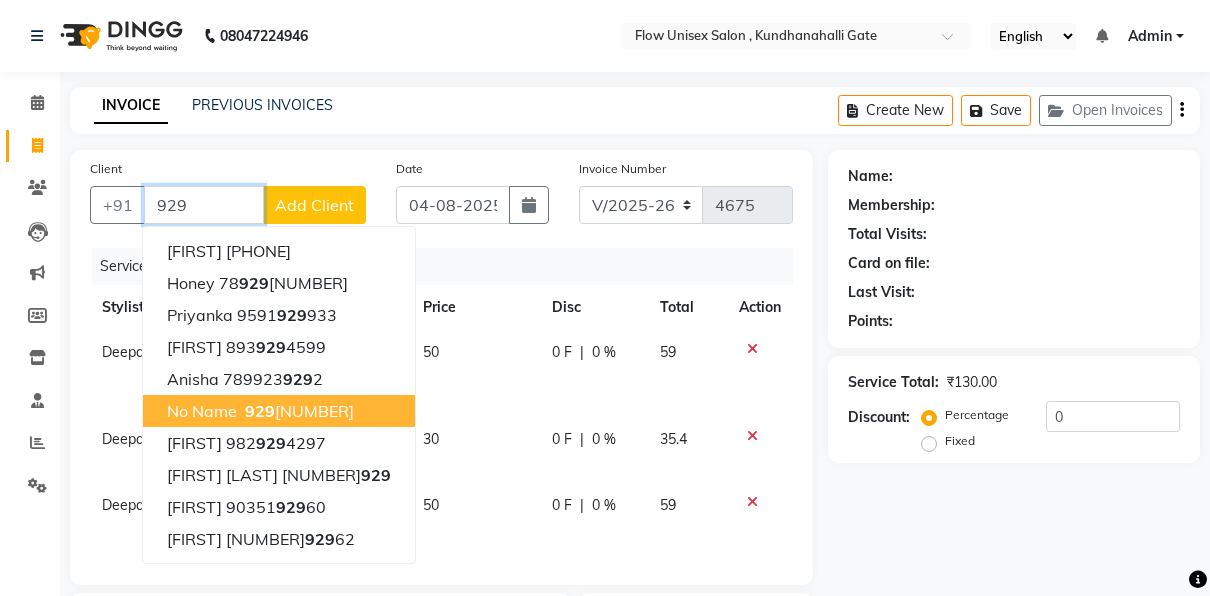 click on "929" at bounding box center (260, 411) 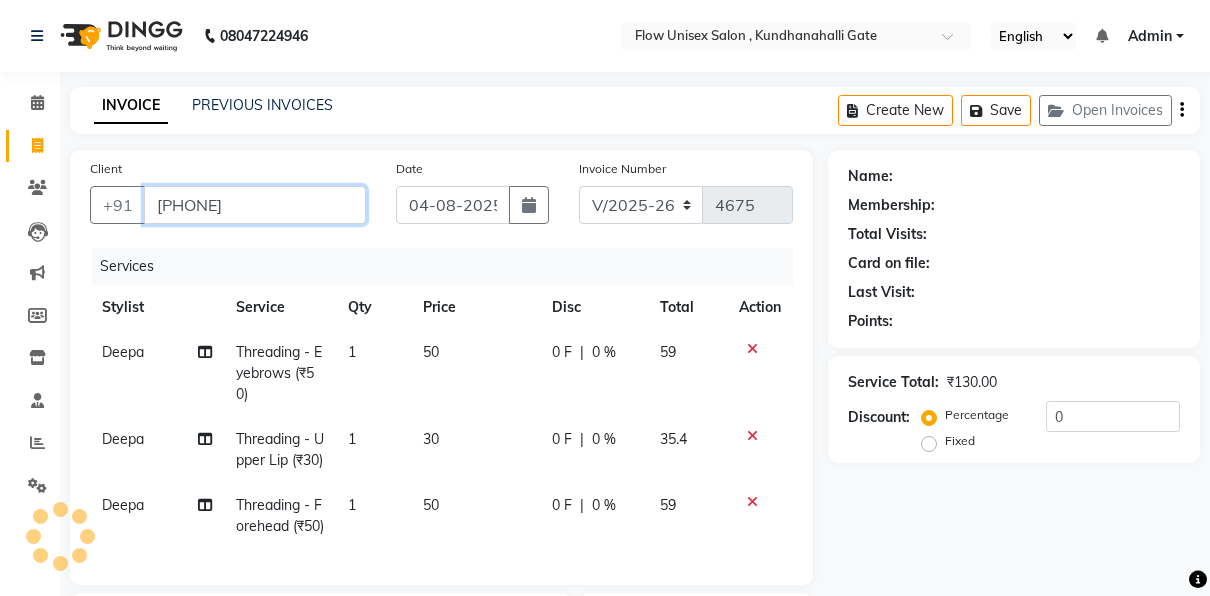 type on "[PHONE]" 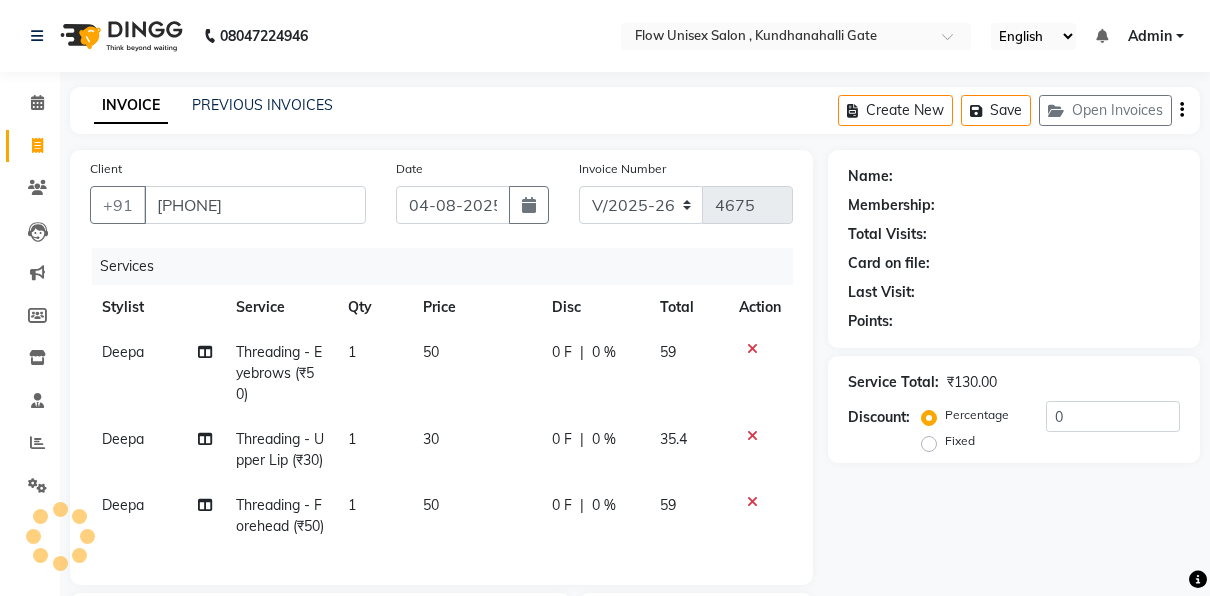 select on "1: Object" 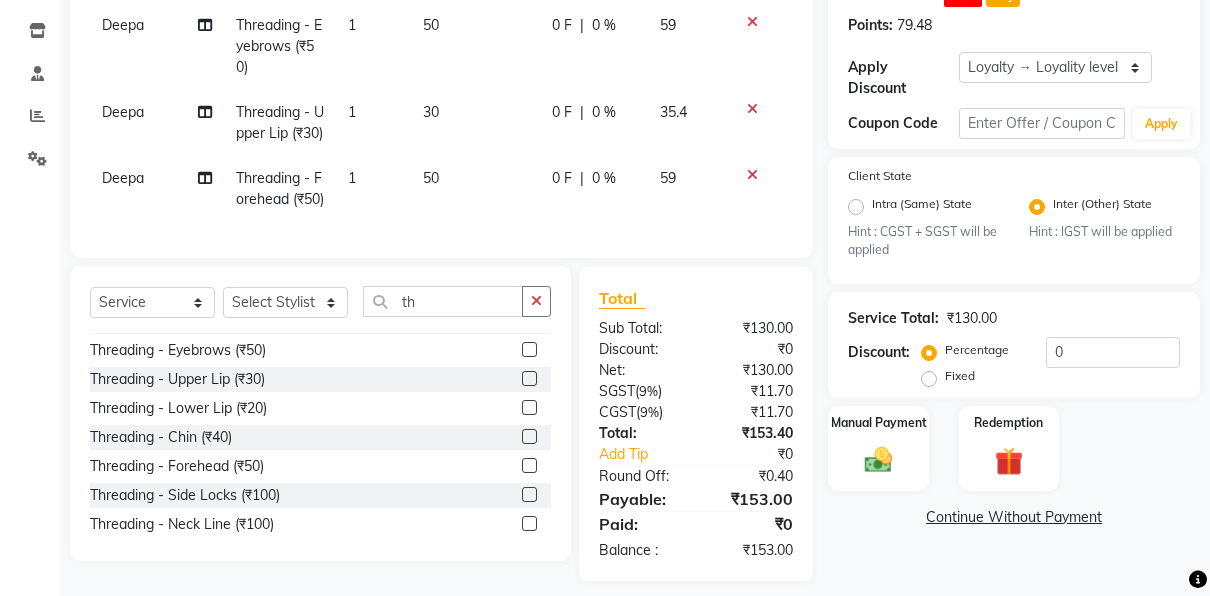 scroll, scrollTop: 334, scrollLeft: 0, axis: vertical 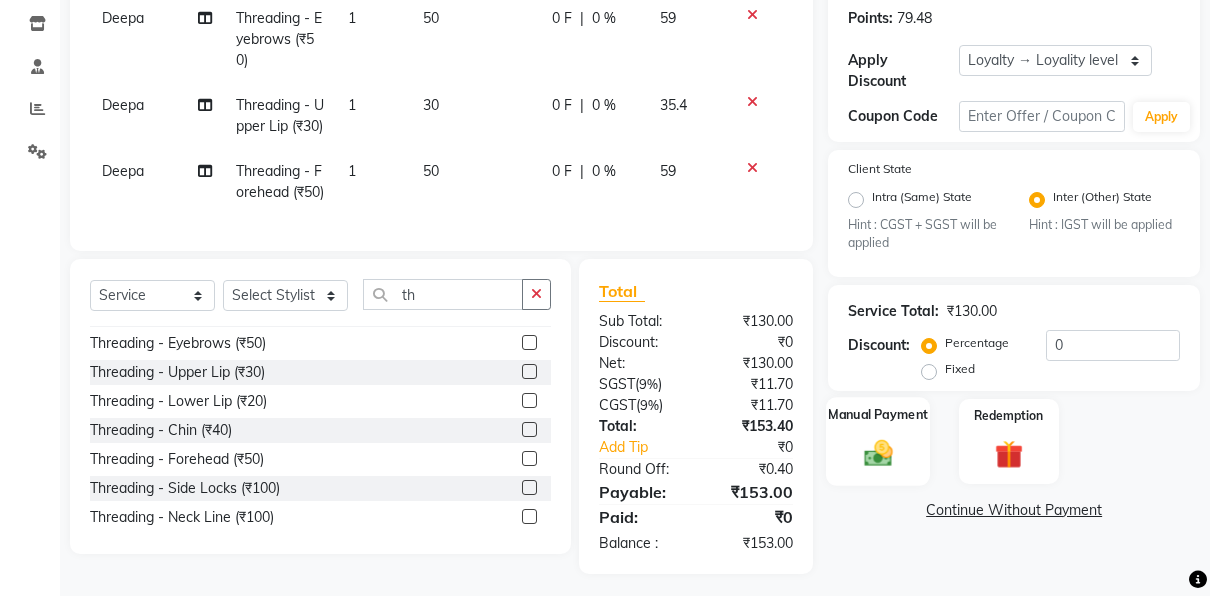 click 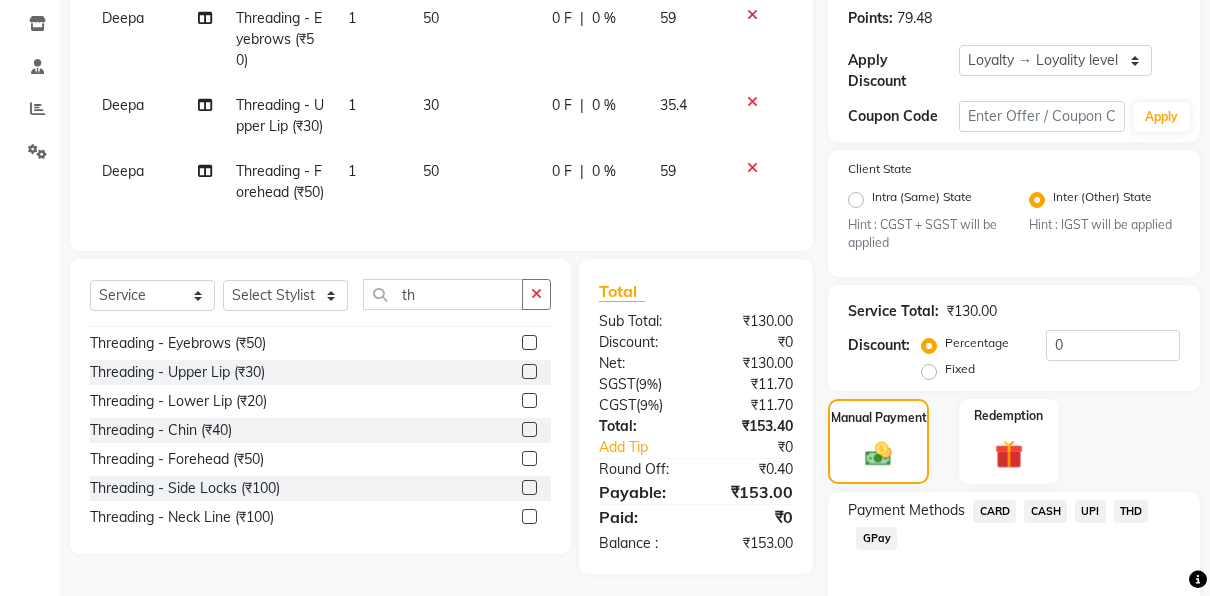 click on "UPI" 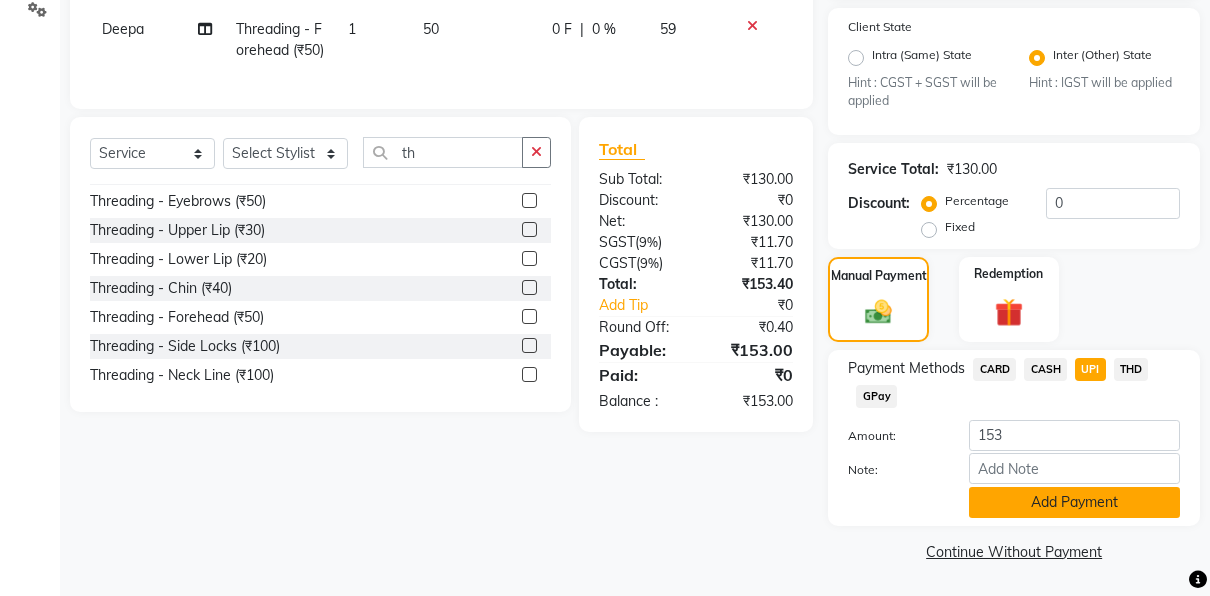 click on "Add Payment" 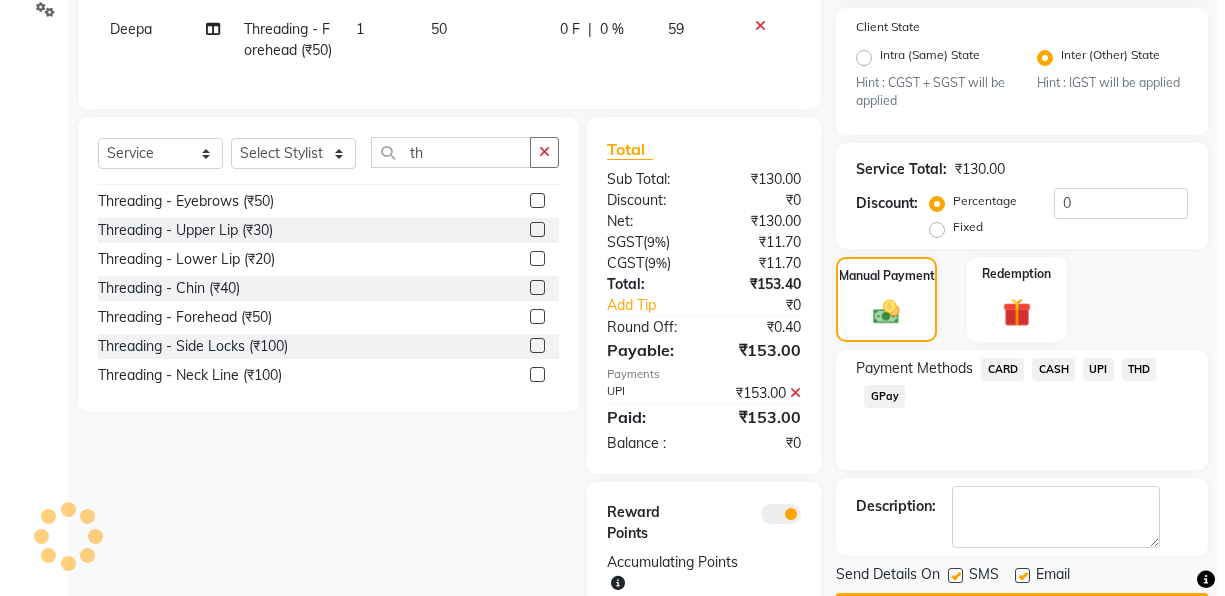 scroll, scrollTop: 600, scrollLeft: 0, axis: vertical 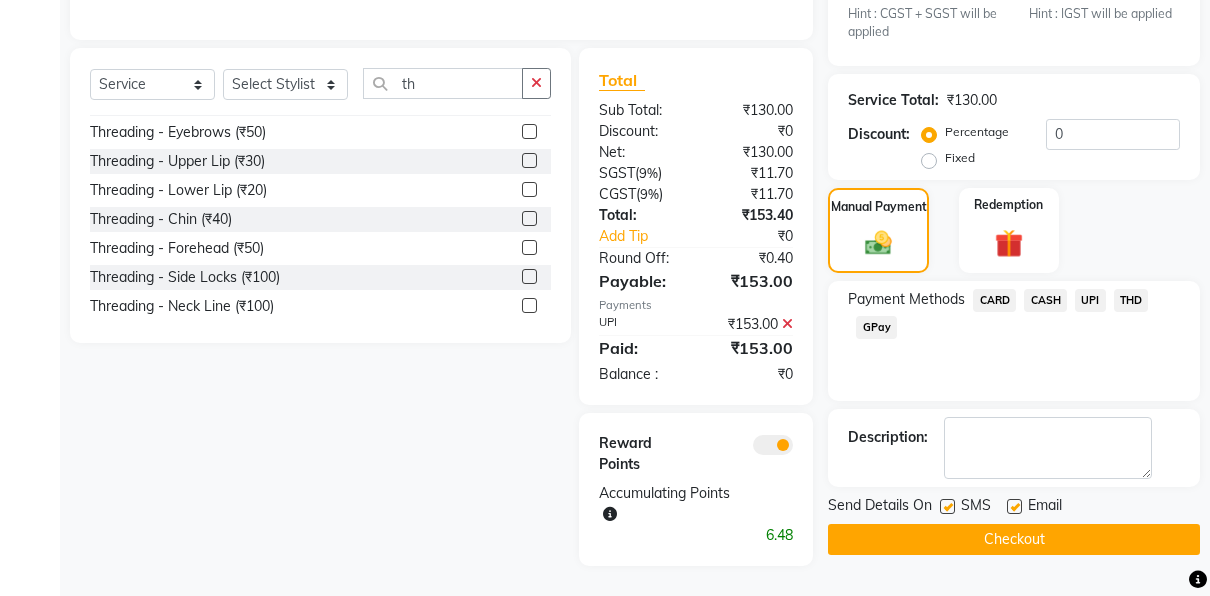 click 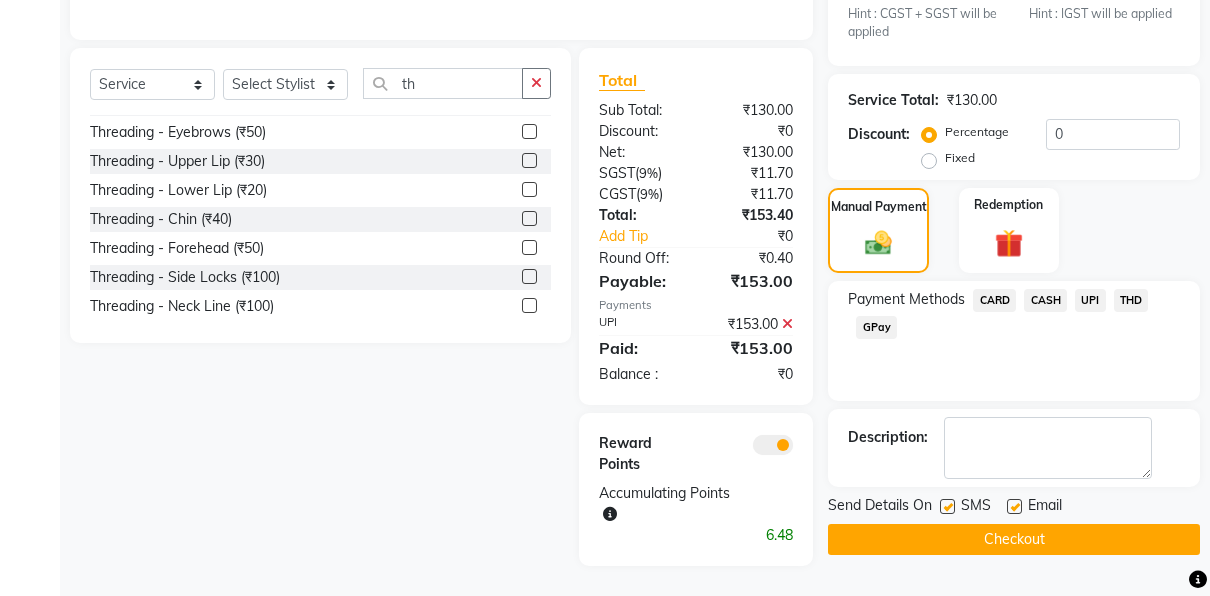 click 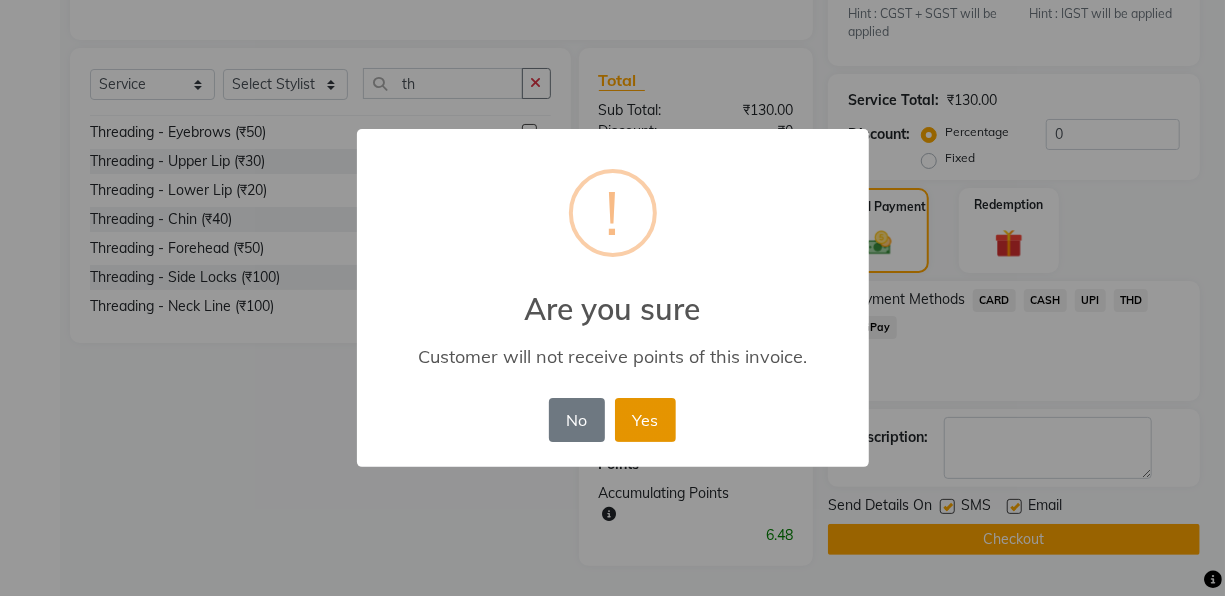 click on "Yes" at bounding box center (645, 420) 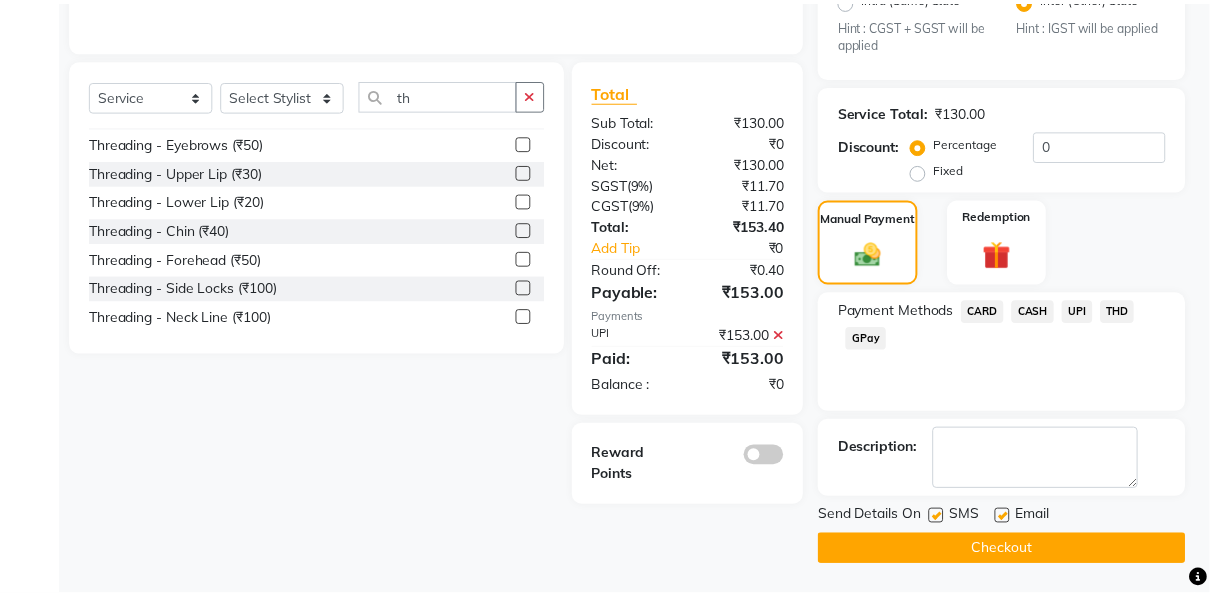 scroll, scrollTop: 532, scrollLeft: 0, axis: vertical 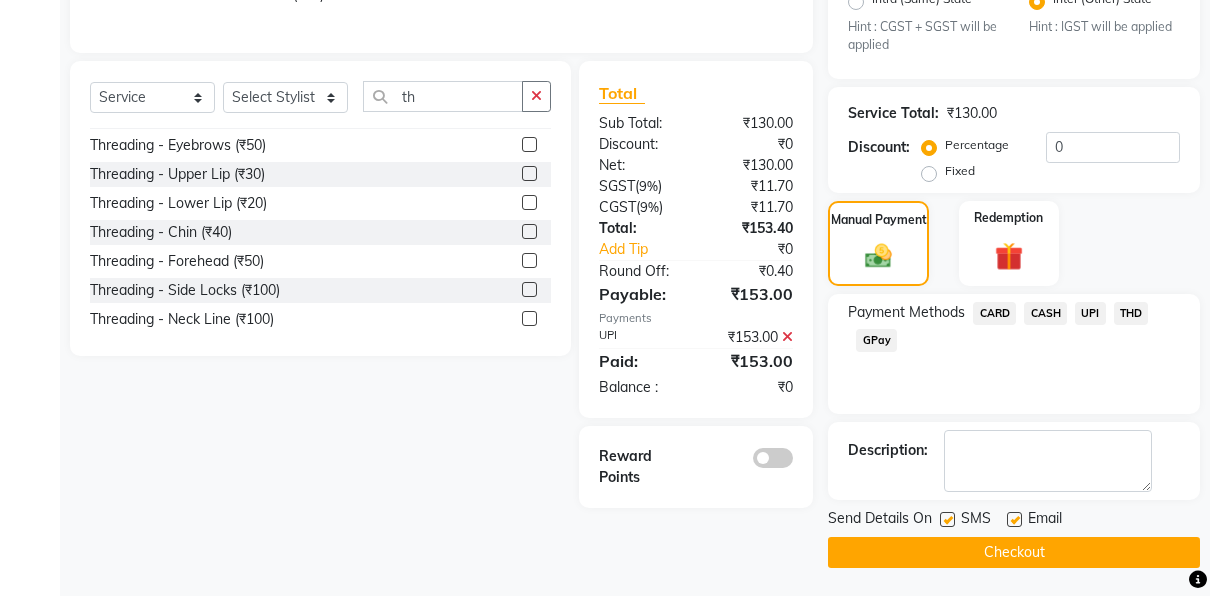 click on "Checkout" 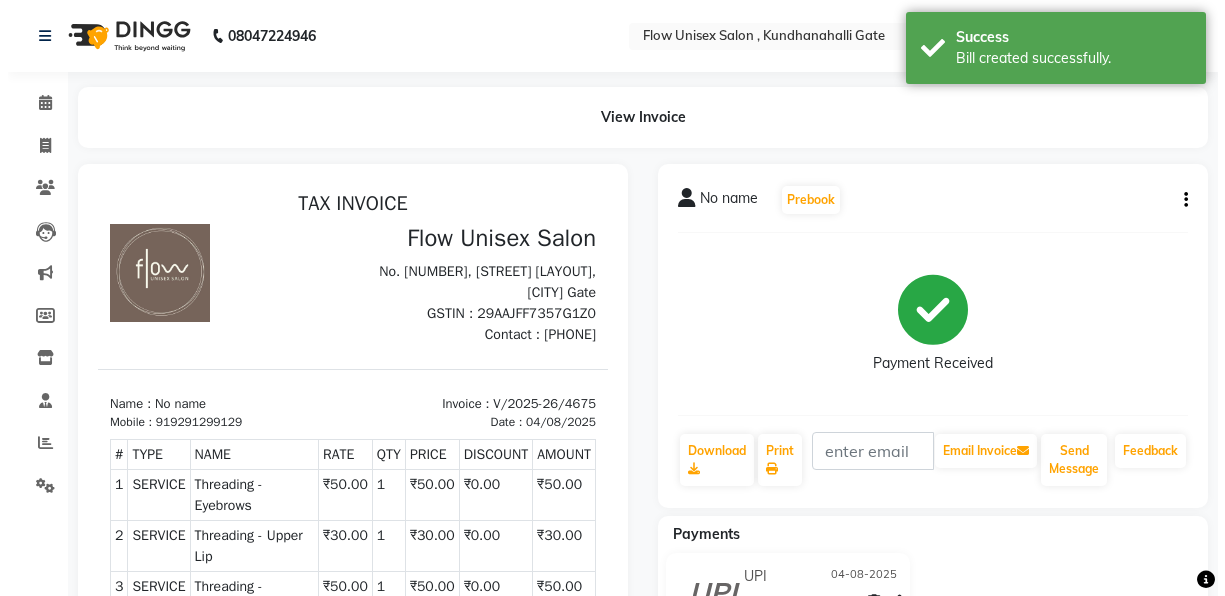 scroll, scrollTop: 0, scrollLeft: 0, axis: both 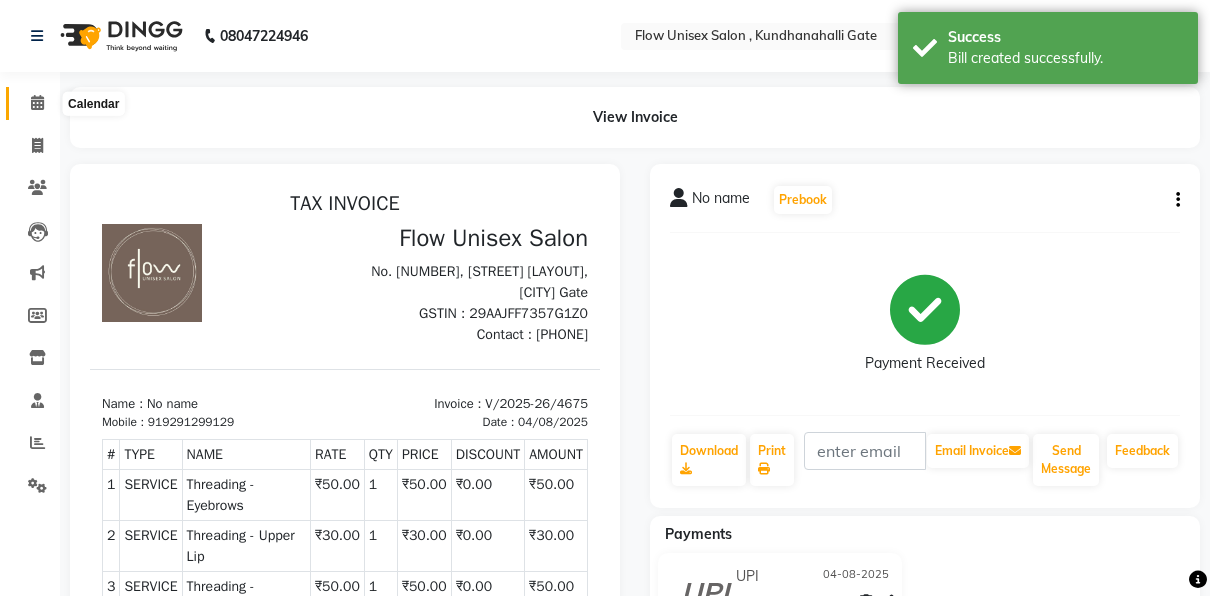 click 